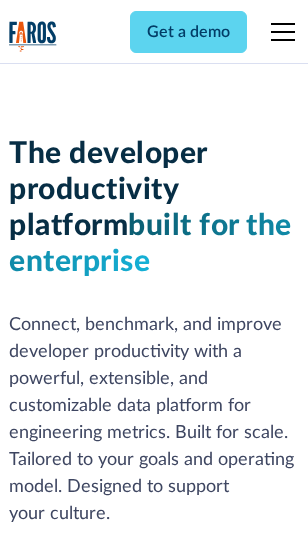 scroll, scrollTop: 0, scrollLeft: 0, axis: both 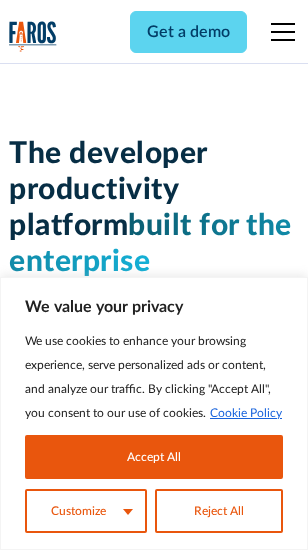 click on "Accept All" at bounding box center (154, 457) 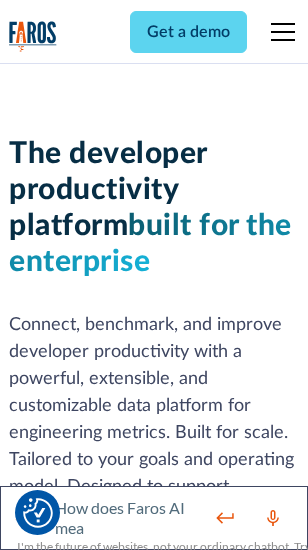 scroll, scrollTop: 301, scrollLeft: 0, axis: vertical 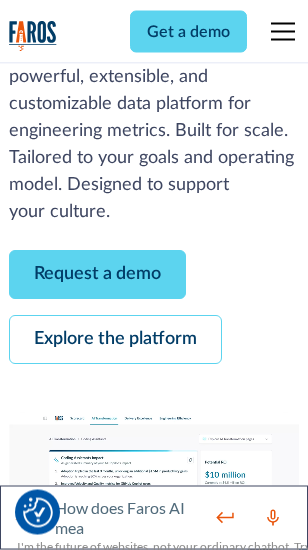 click on "Request a demo" at bounding box center (97, 275) 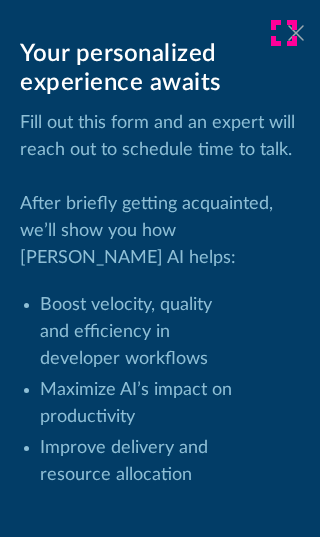click 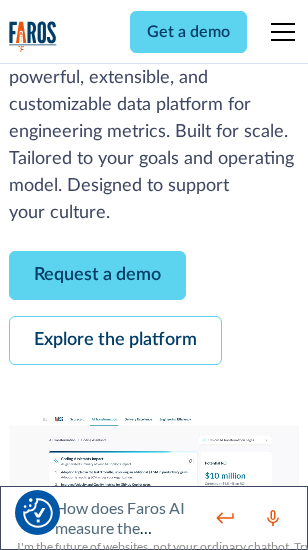 scroll, scrollTop: 366, scrollLeft: 0, axis: vertical 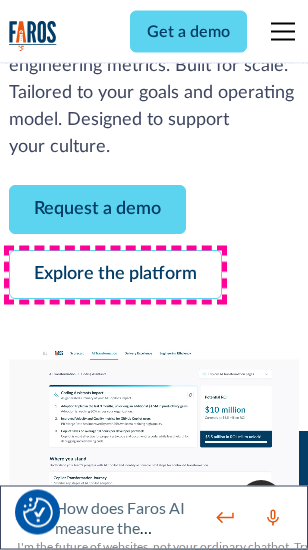 click on "Explore the platform" at bounding box center (115, 275) 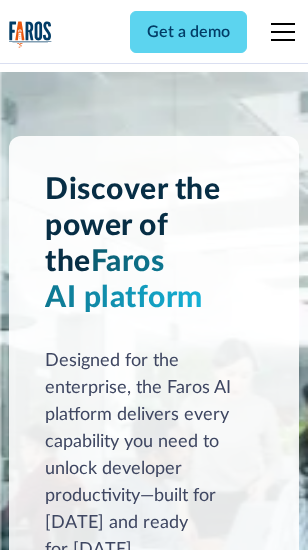scroll, scrollTop: 15242, scrollLeft: 0, axis: vertical 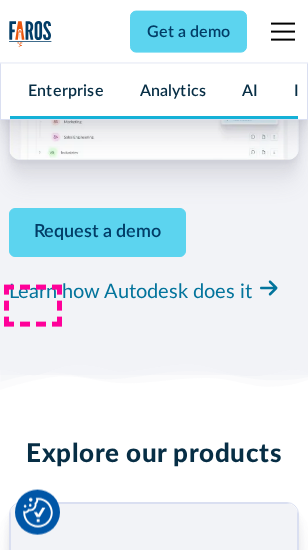 click on "Pricing" at bounding box center [33, 2512] 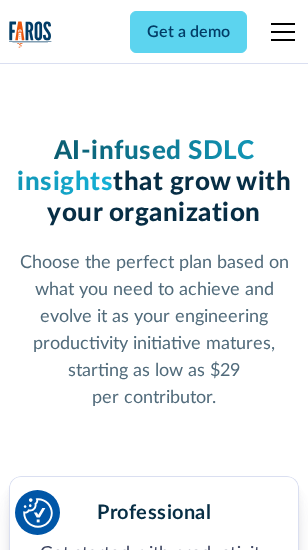 scroll, scrollTop: 3178, scrollLeft: 0, axis: vertical 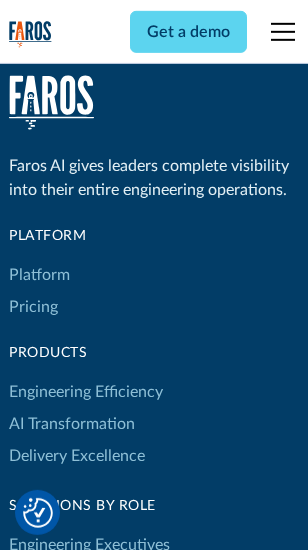 click on "Platform" at bounding box center [39, 275] 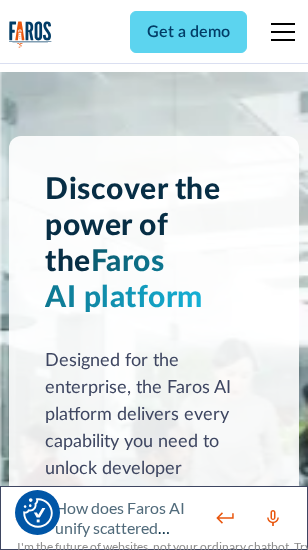 scroll, scrollTop: 15884, scrollLeft: 0, axis: vertical 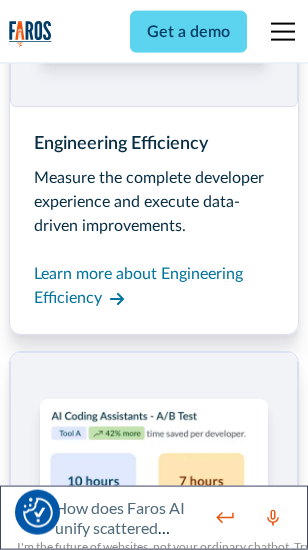 click on "Coding Assistant Impact" at bounding box center (94, 2481) 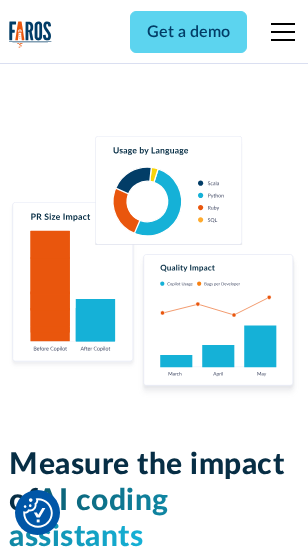 scroll, scrollTop: 12710, scrollLeft: 0, axis: vertical 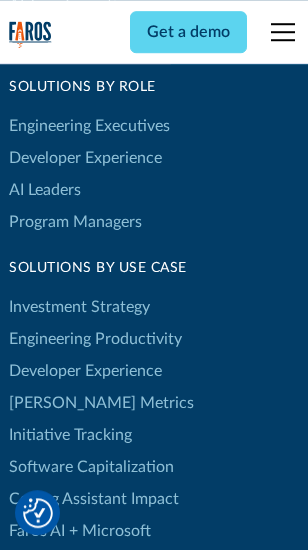 click on "[PERSON_NAME] Metrics" at bounding box center (101, 403) 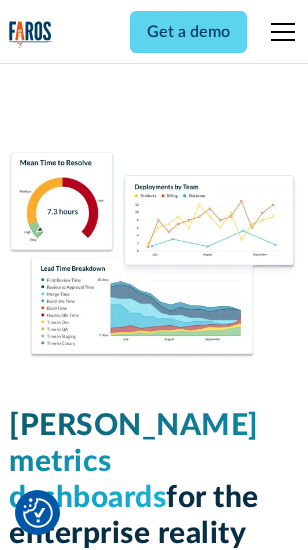 scroll, scrollTop: 9824, scrollLeft: 0, axis: vertical 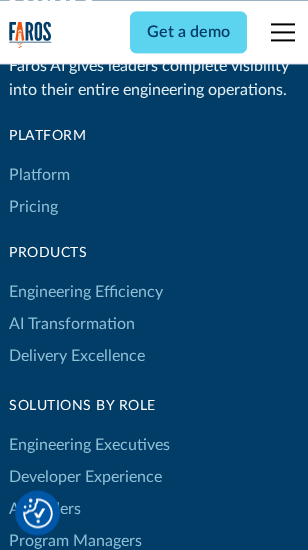 click on "Blog" at bounding box center (24, 939) 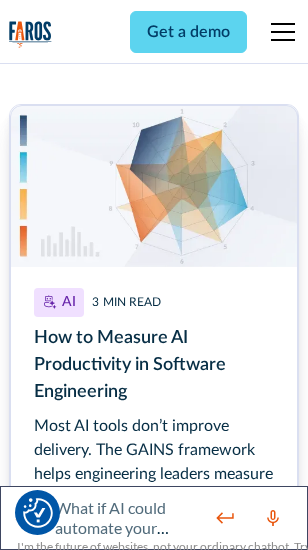 scroll, scrollTop: 8933, scrollLeft: 0, axis: vertical 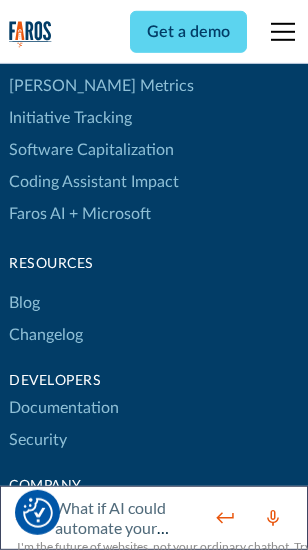 click on "Changelog" at bounding box center [46, 335] 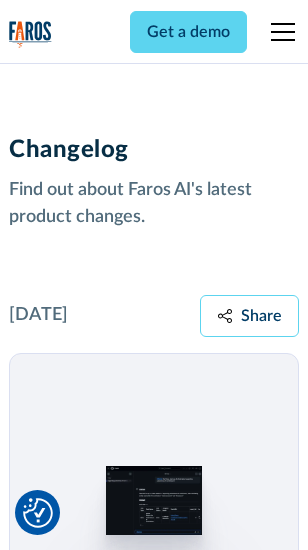 scroll, scrollTop: 24124, scrollLeft: 0, axis: vertical 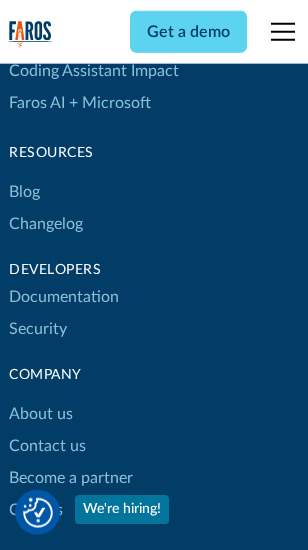 click on "About us" at bounding box center [41, 414] 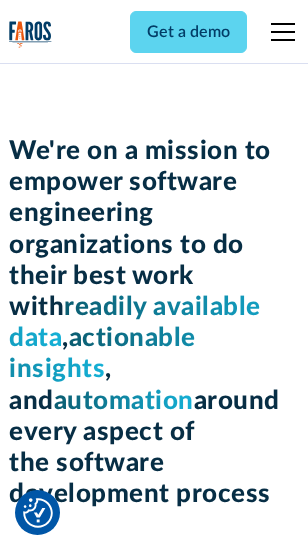 scroll, scrollTop: 6924, scrollLeft: 0, axis: vertical 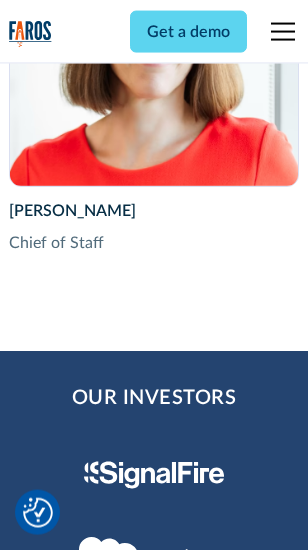 click on "Contact us" at bounding box center [47, 2782] 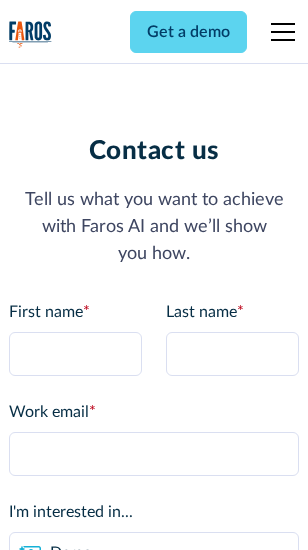 scroll, scrollTop: 0, scrollLeft: 0, axis: both 